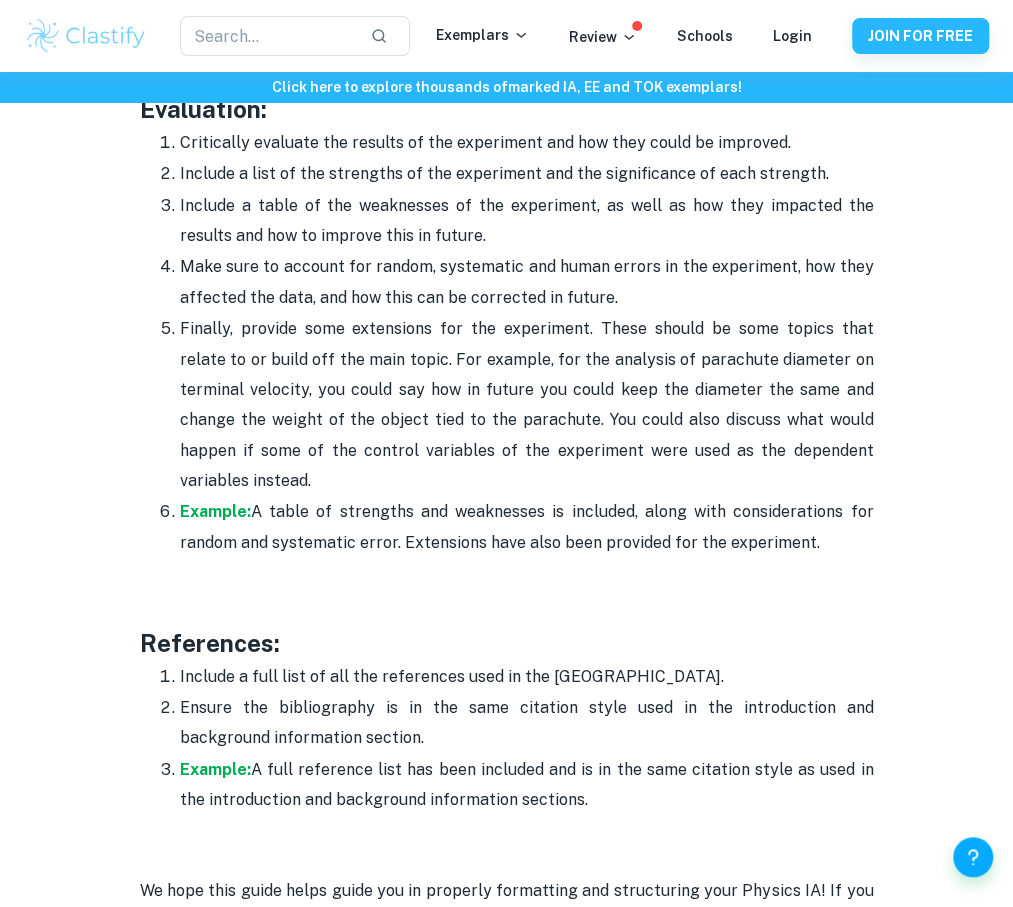 scroll, scrollTop: 5964, scrollLeft: 0, axis: vertical 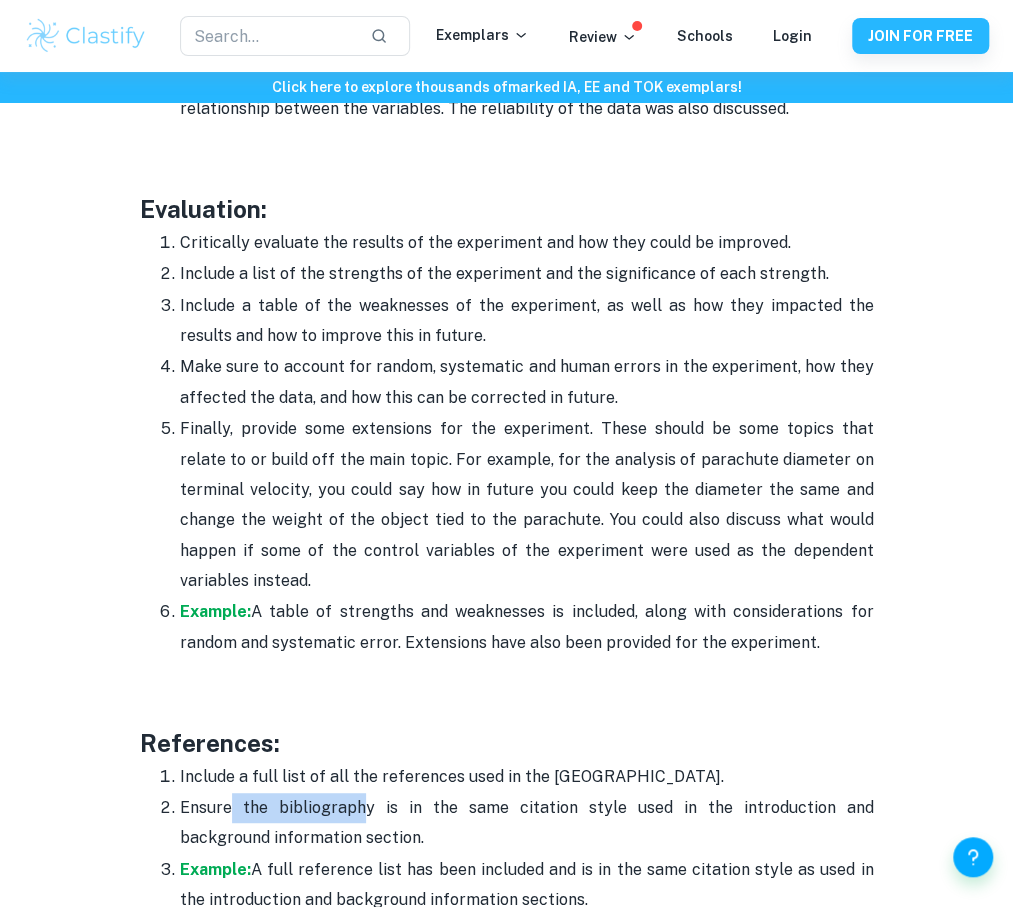 drag, startPoint x: 226, startPoint y: 737, endPoint x: 374, endPoint y: 750, distance: 148.56985 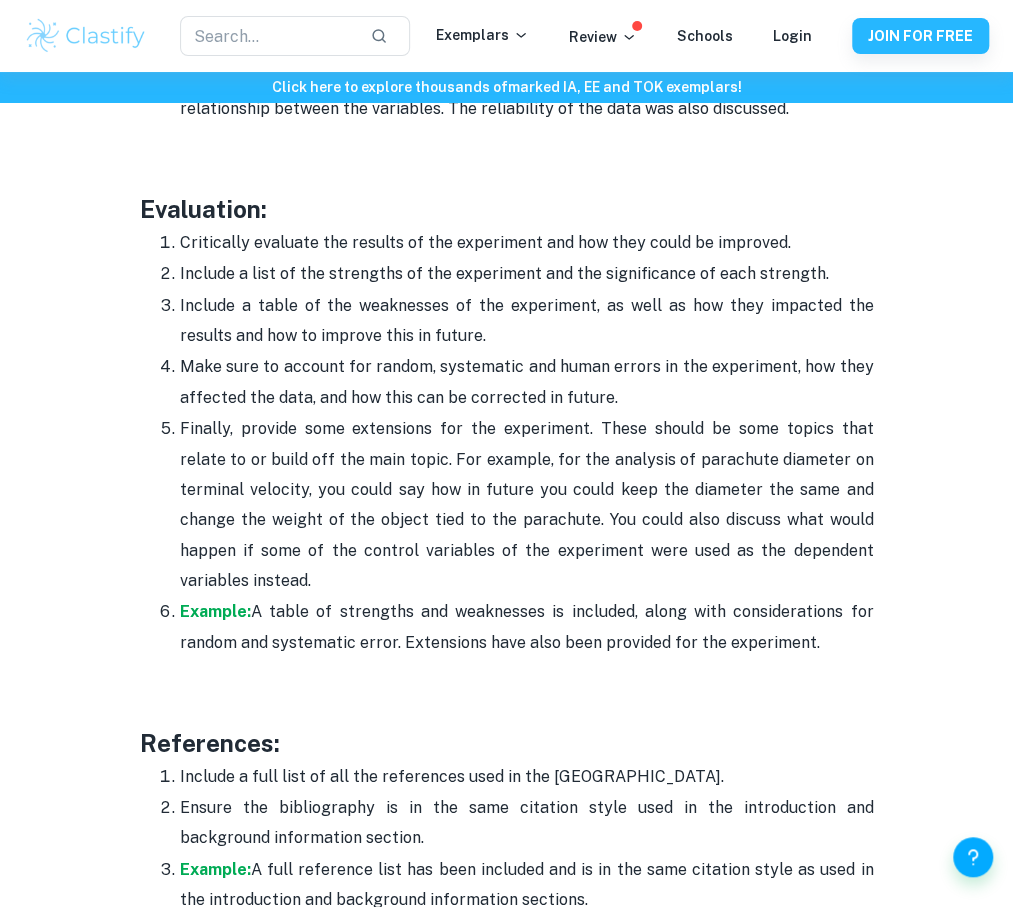 drag, startPoint x: 374, startPoint y: 750, endPoint x: 516, endPoint y: 743, distance: 142.17242 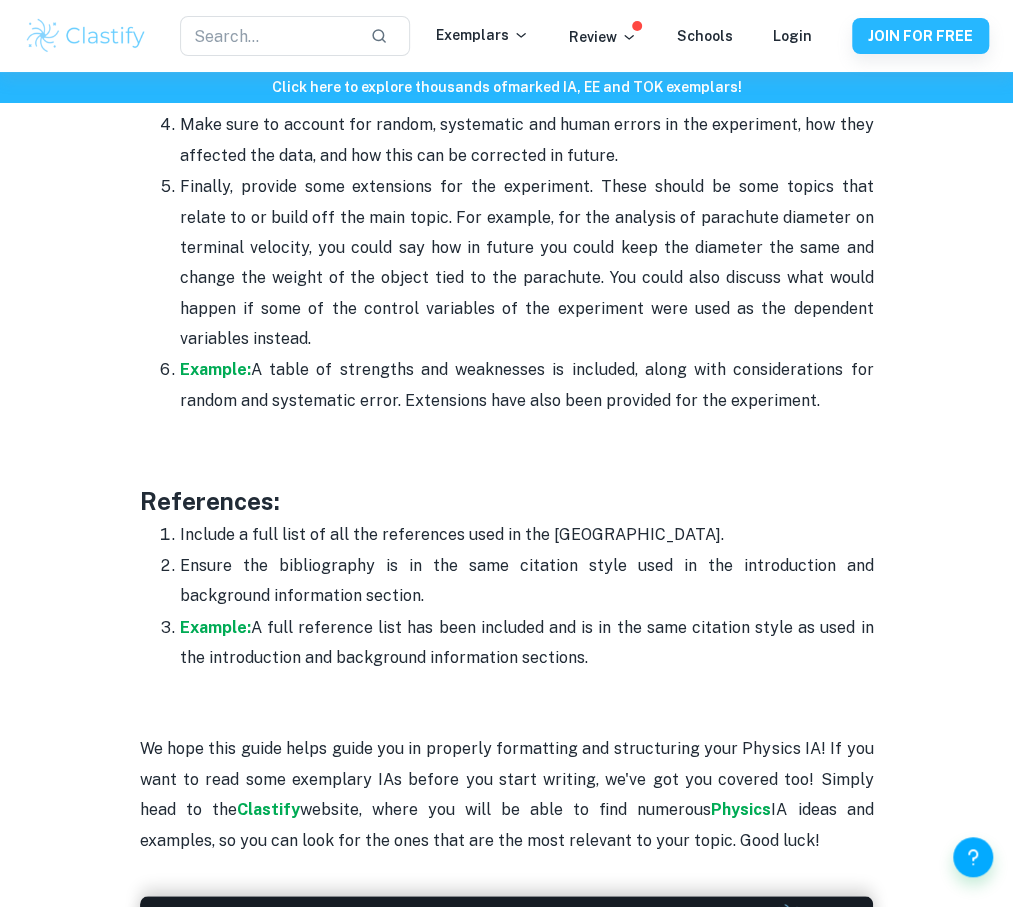 scroll, scrollTop: 6164, scrollLeft: 0, axis: vertical 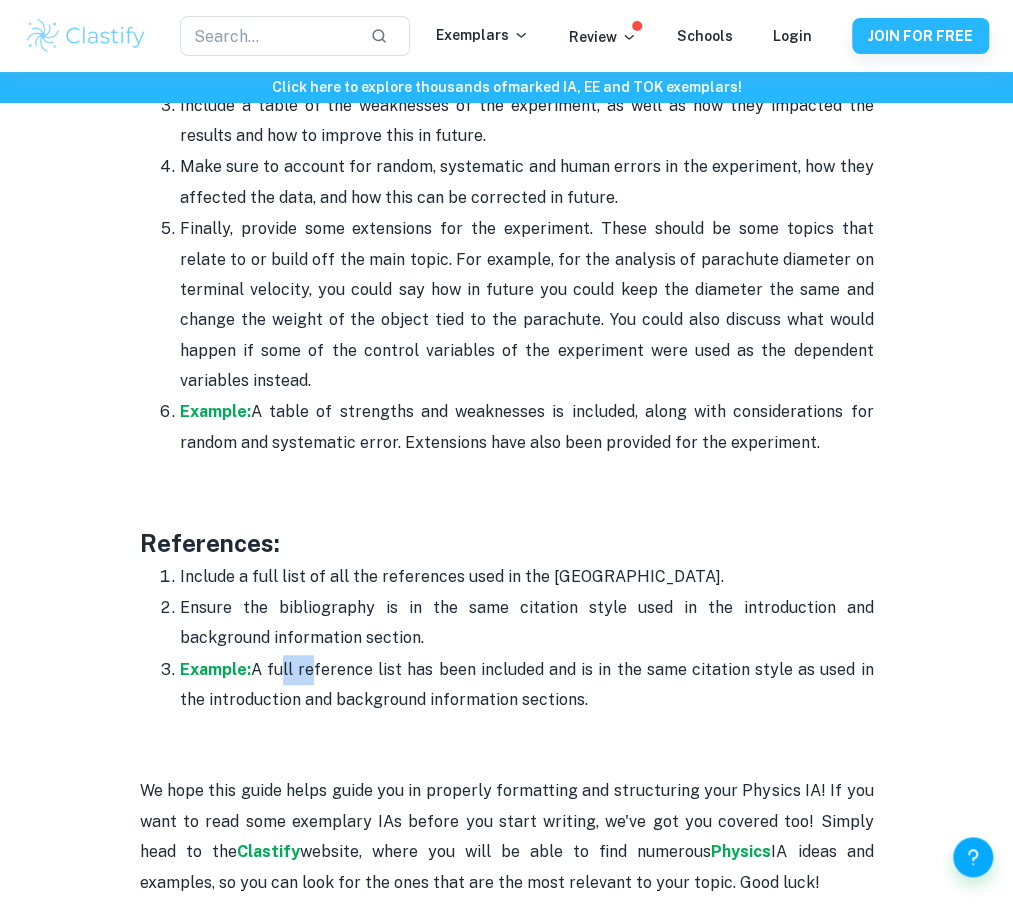 drag, startPoint x: 283, startPoint y: 583, endPoint x: 338, endPoint y: 584, distance: 55.00909 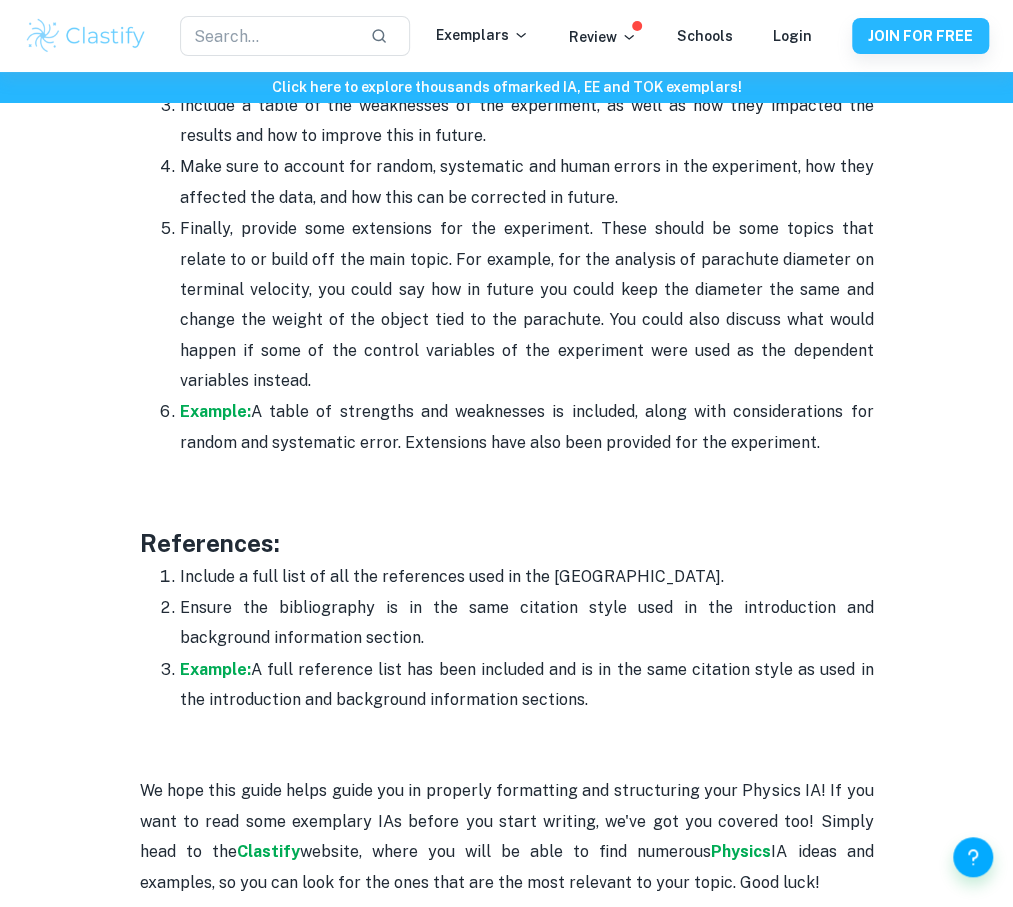 drag, startPoint x: 338, startPoint y: 584, endPoint x: 380, endPoint y: 597, distance: 43.965897 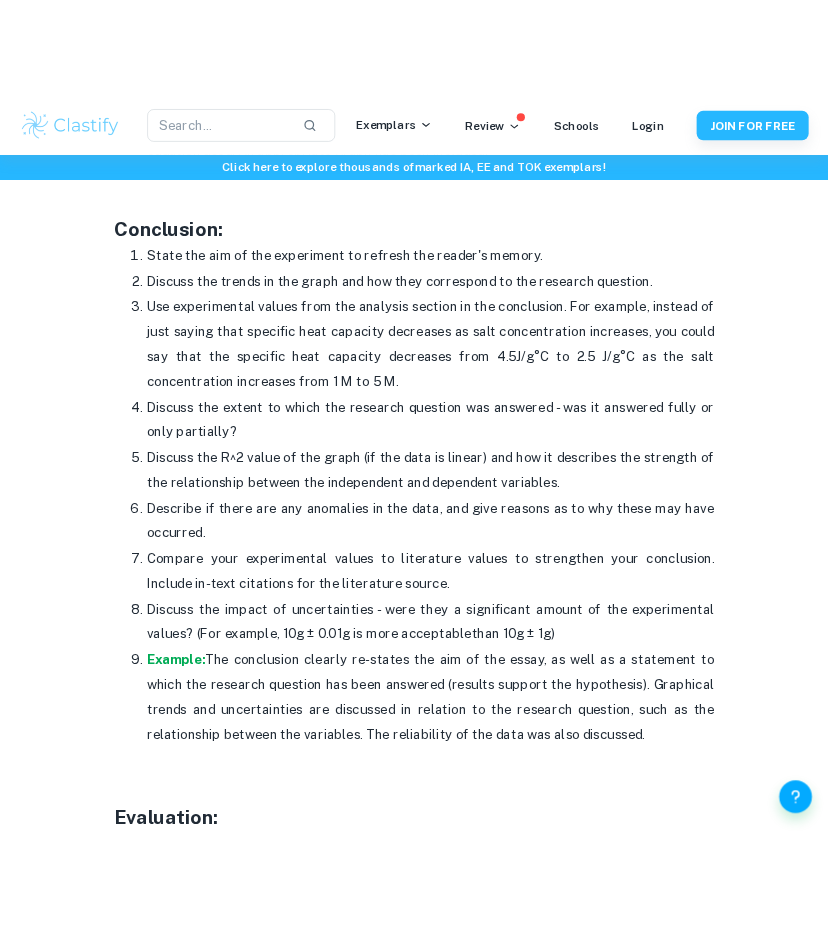 scroll, scrollTop: 5264, scrollLeft: 0, axis: vertical 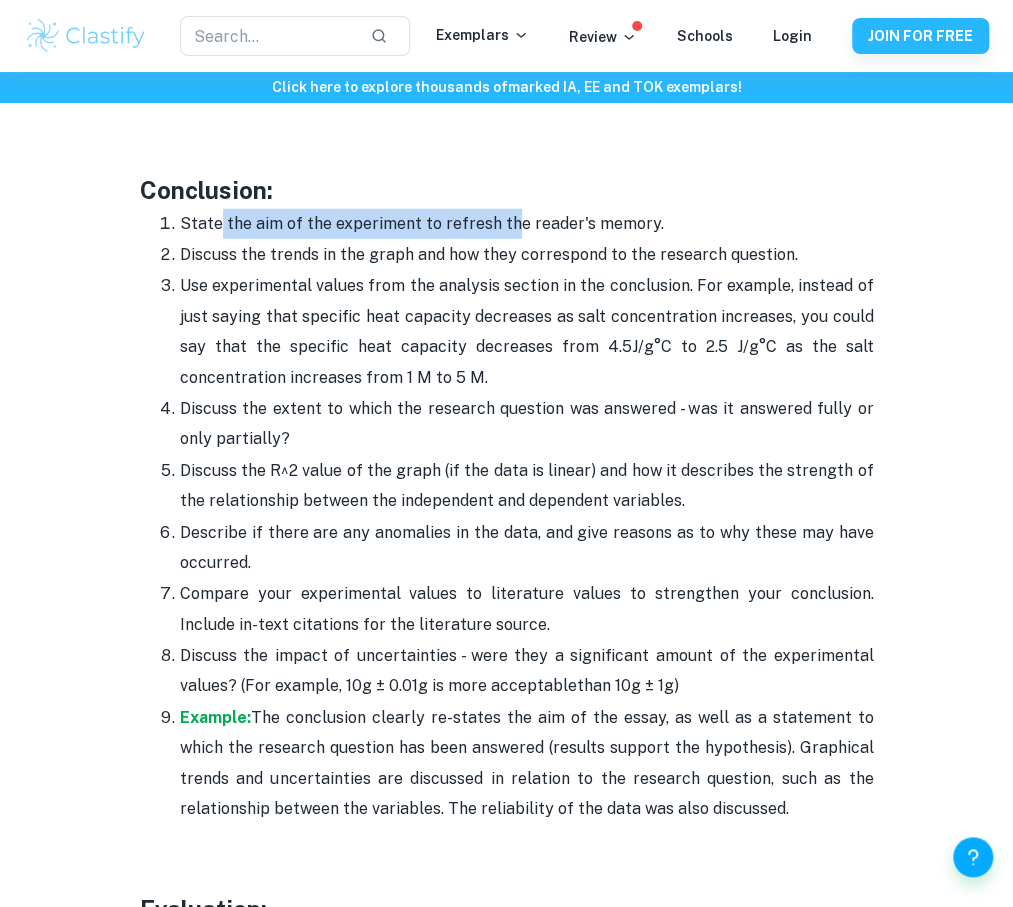 drag, startPoint x: 219, startPoint y: 175, endPoint x: 522, endPoint y: 189, distance: 303.32327 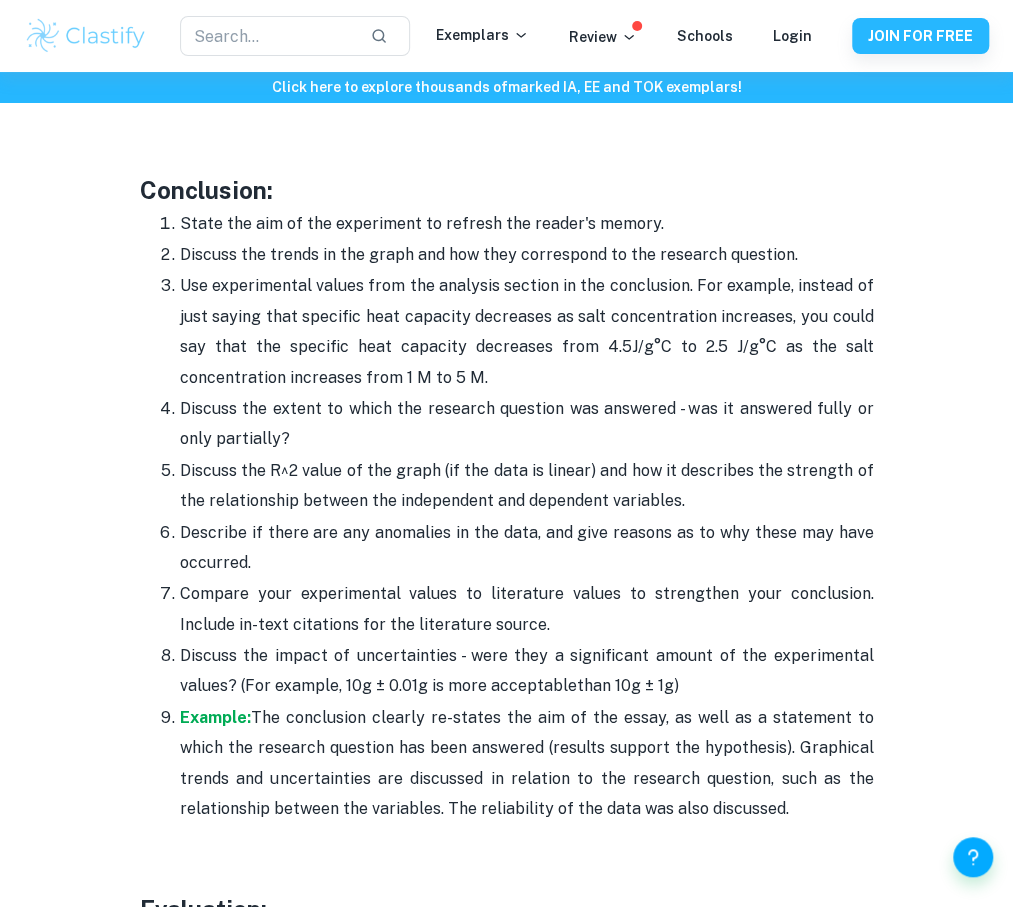 drag, startPoint x: 522, startPoint y: 189, endPoint x: 599, endPoint y: 184, distance: 77.16217 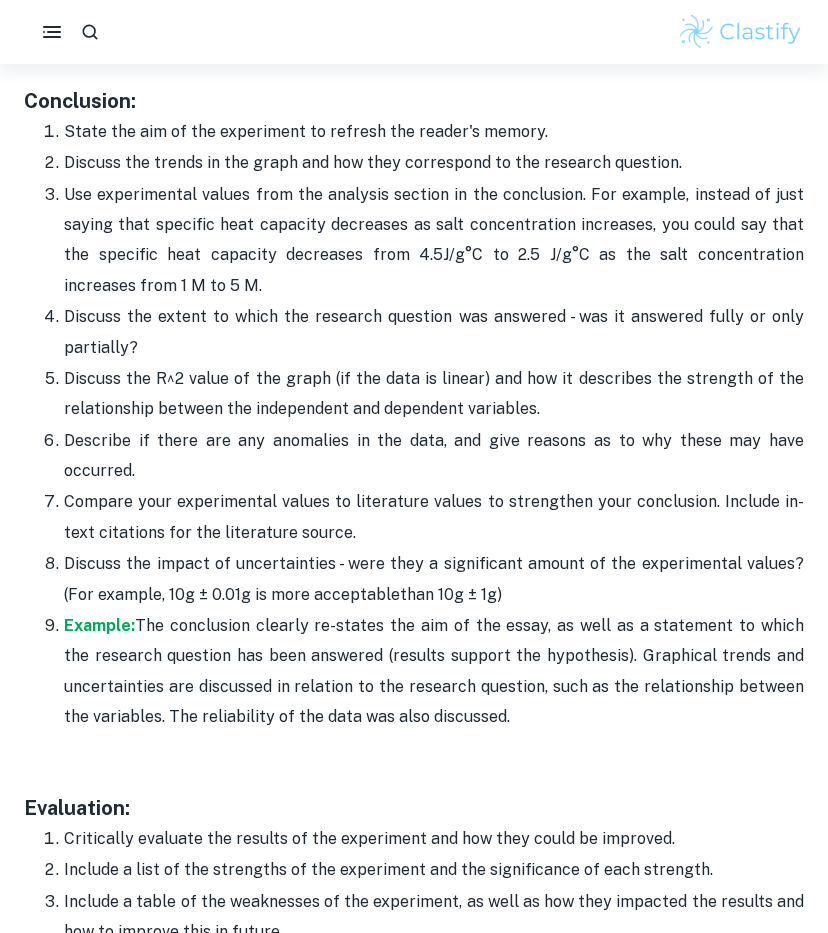 scroll, scrollTop: 5114, scrollLeft: 0, axis: vertical 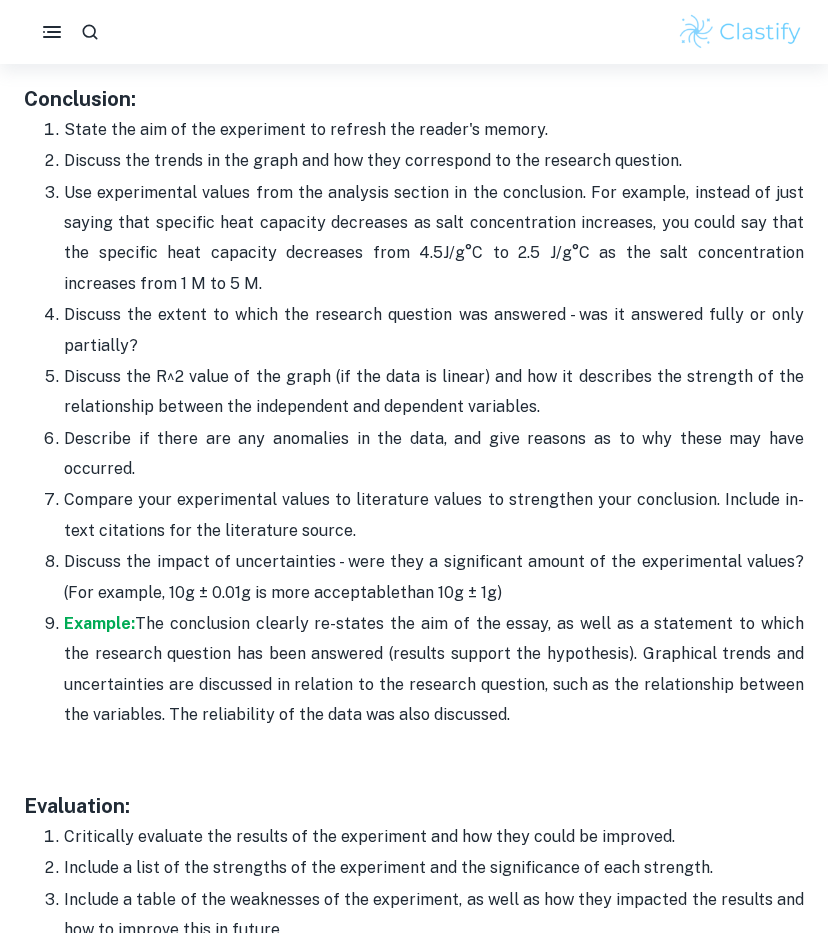 drag, startPoint x: 516, startPoint y: 702, endPoint x: 138, endPoint y: 204, distance: 625.2104 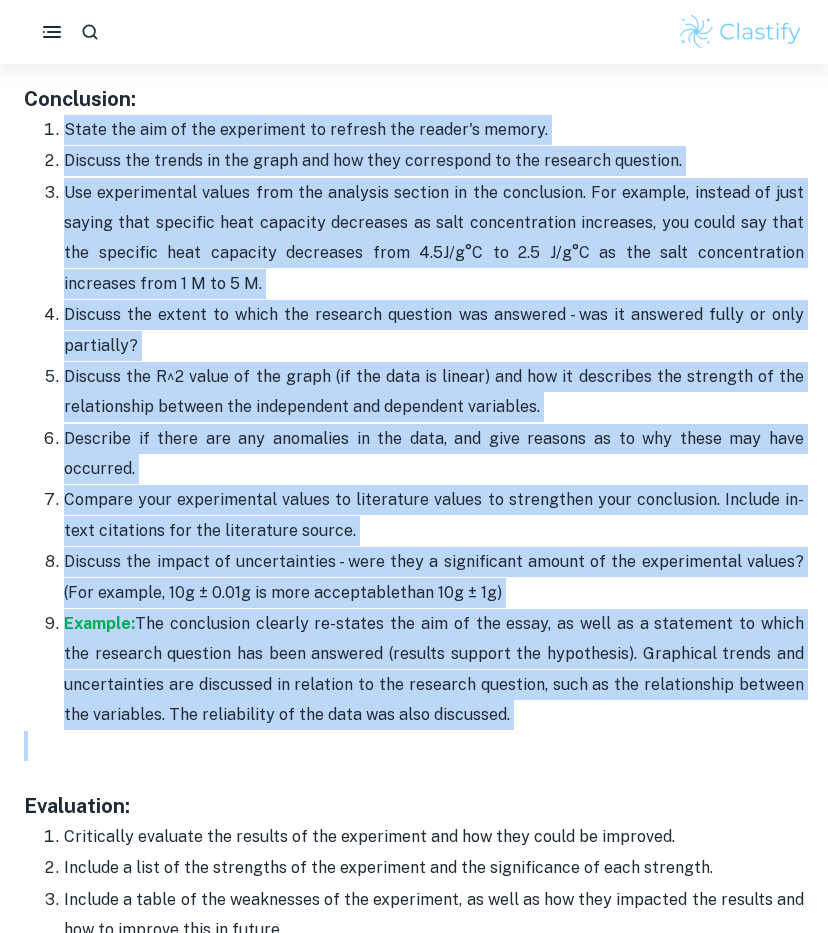 drag, startPoint x: 46, startPoint y: 108, endPoint x: 535, endPoint y: 722, distance: 784.9312 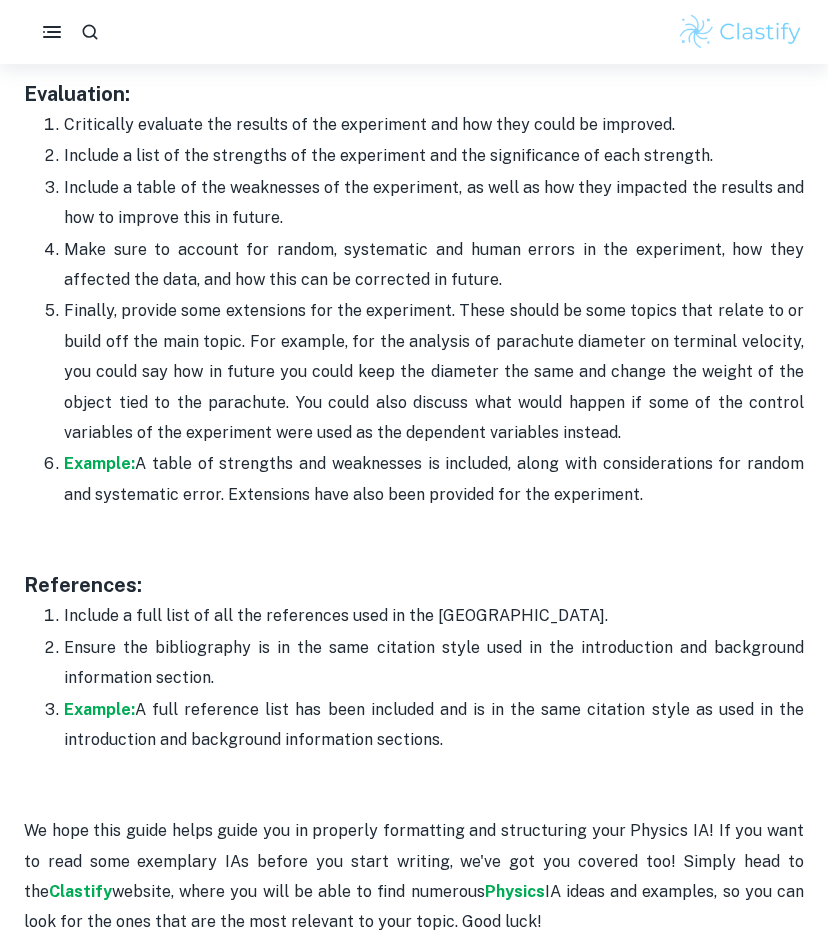 scroll, scrollTop: 5728, scrollLeft: 0, axis: vertical 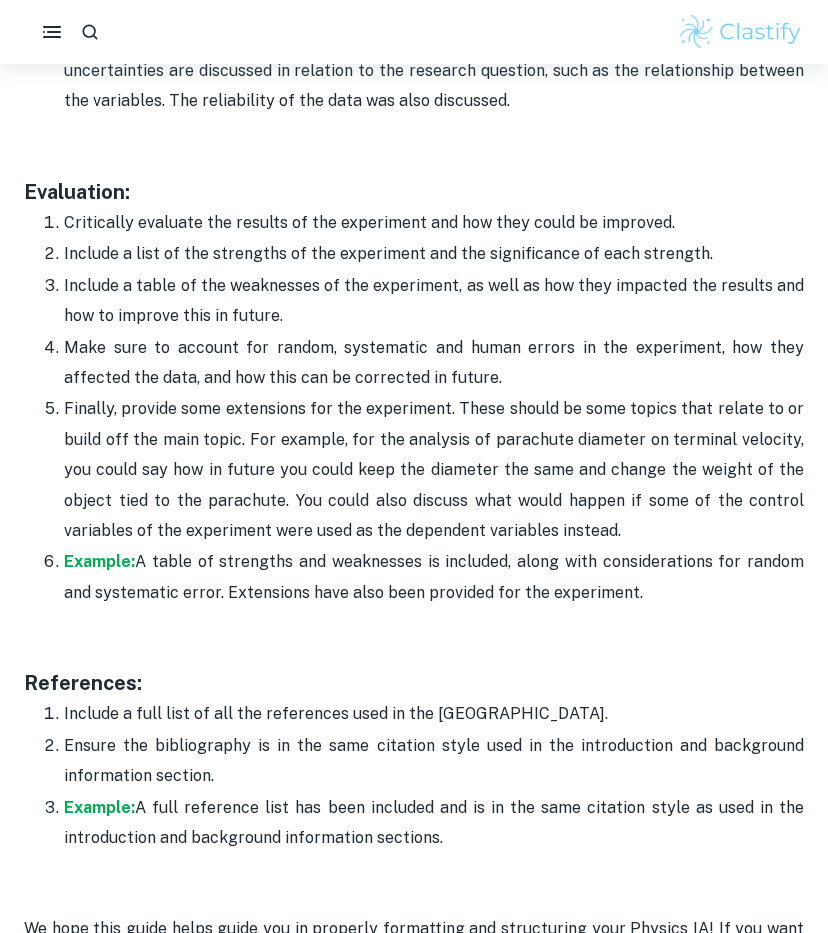 drag, startPoint x: 648, startPoint y: 581, endPoint x: 20, endPoint y: 189, distance: 740.3026 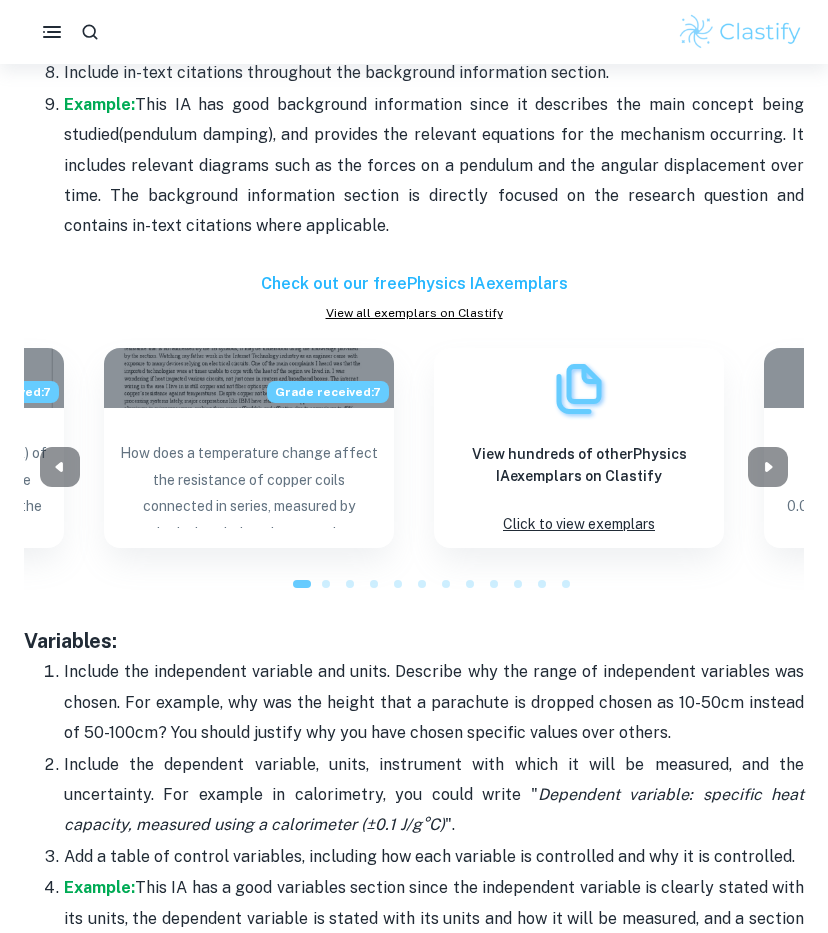 scroll, scrollTop: 2844, scrollLeft: 0, axis: vertical 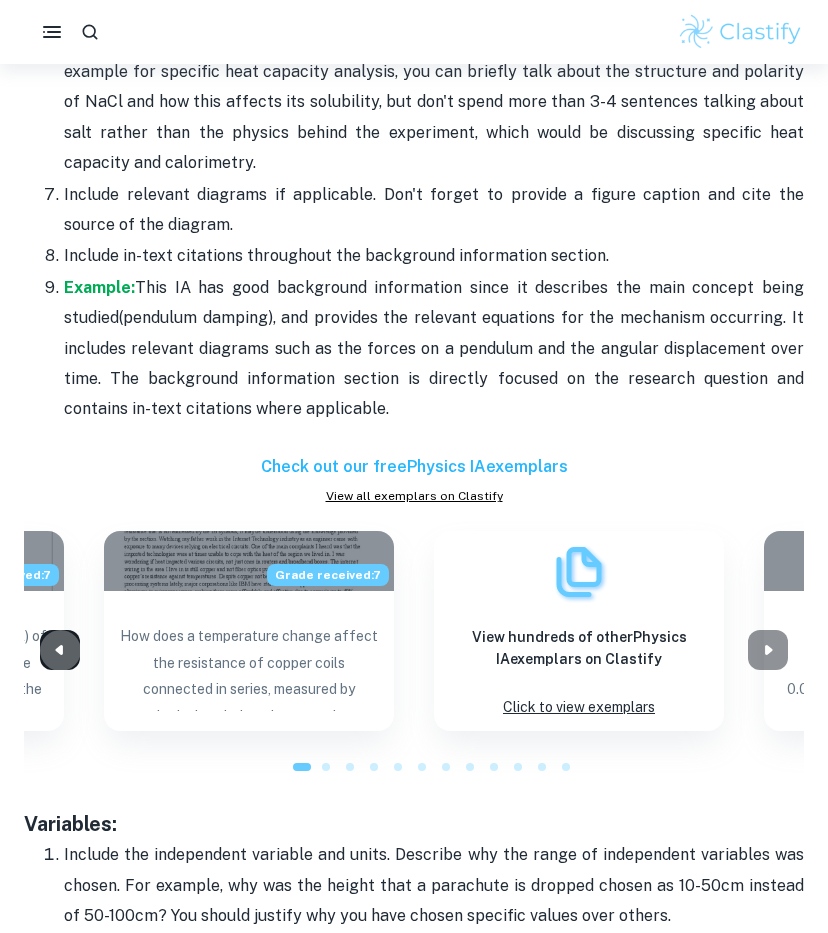 click 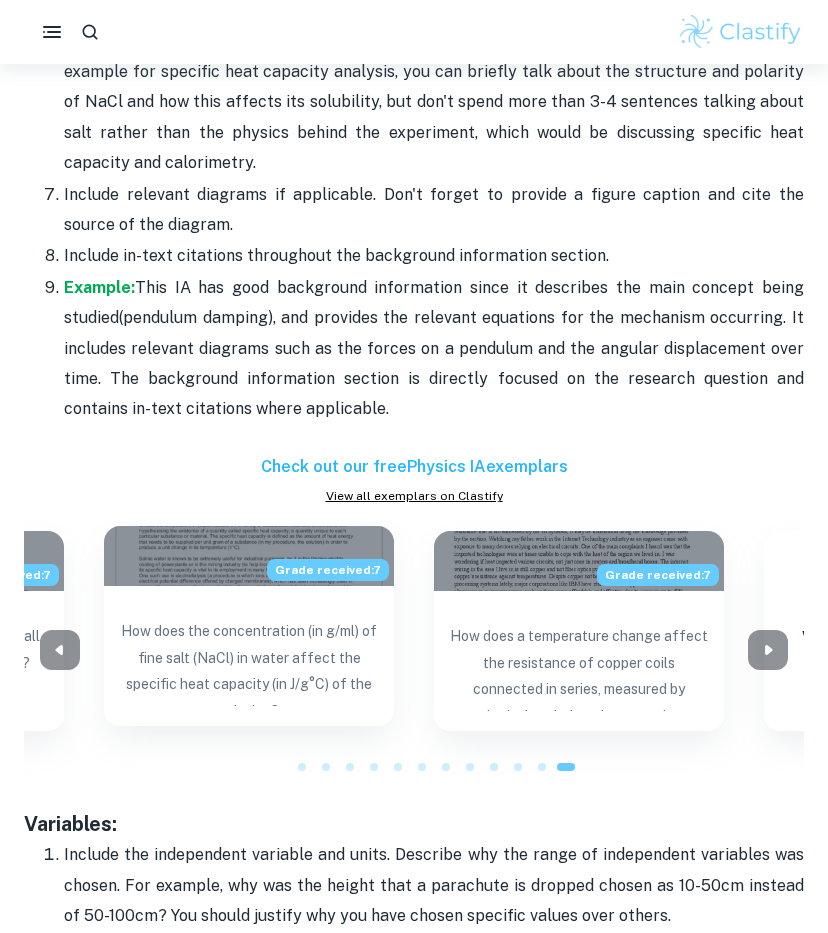 click on "Grade received:  7" at bounding box center (249, 556) 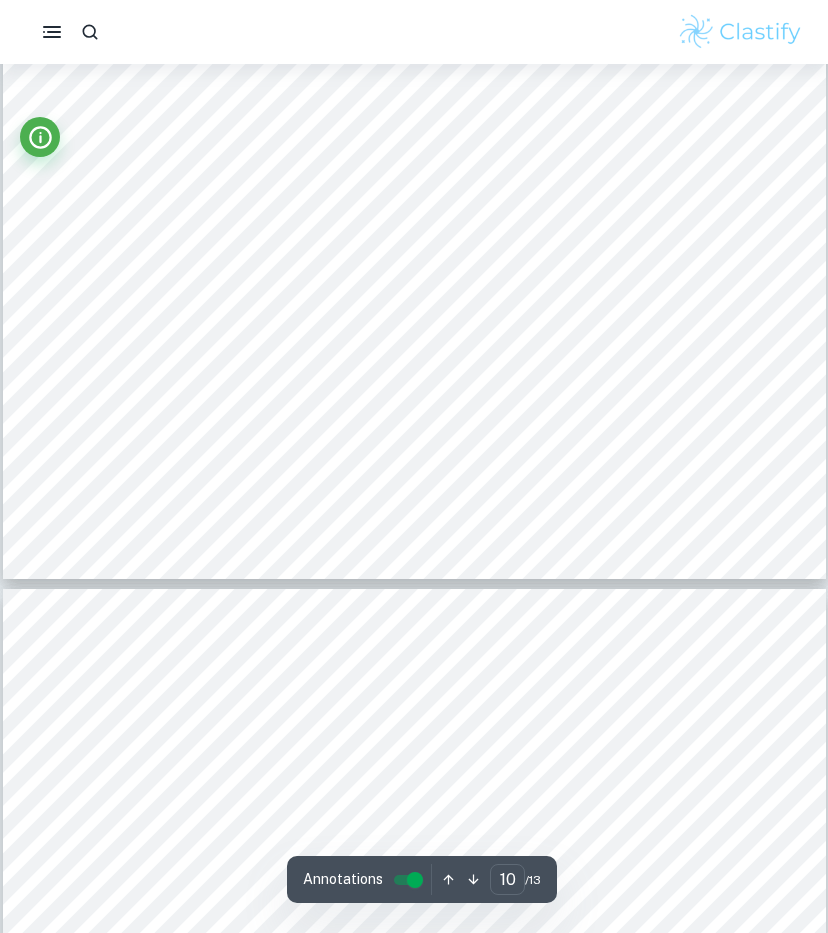 scroll, scrollTop: 11636, scrollLeft: 0, axis: vertical 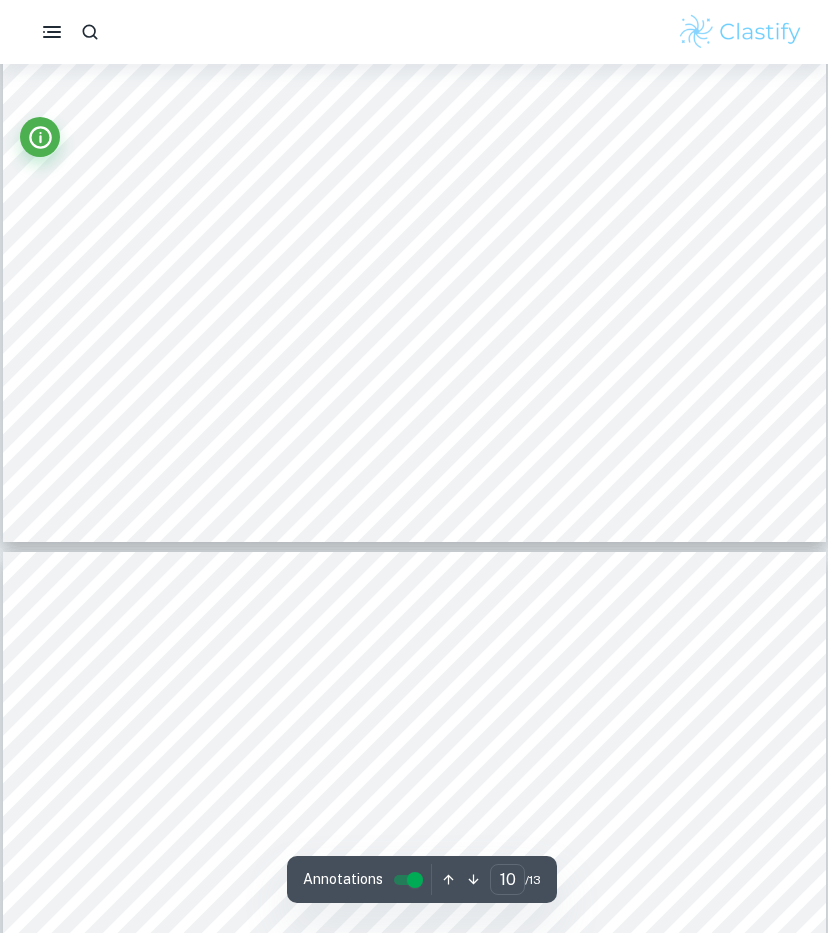 type on "11" 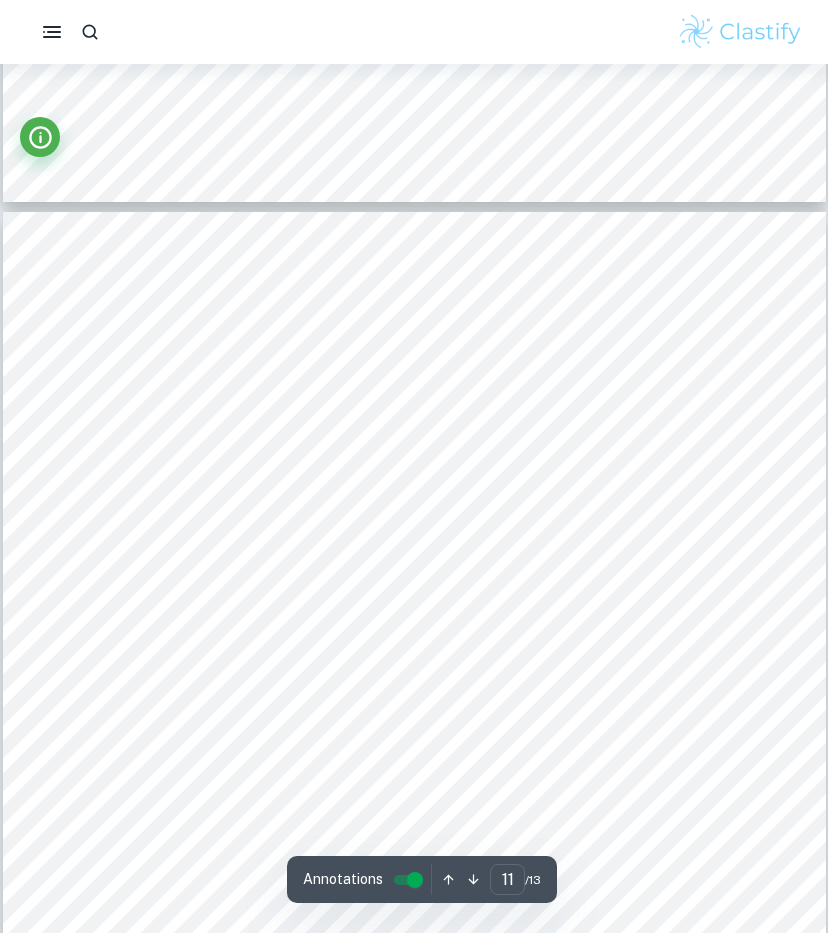 scroll, scrollTop: 12011, scrollLeft: 0, axis: vertical 